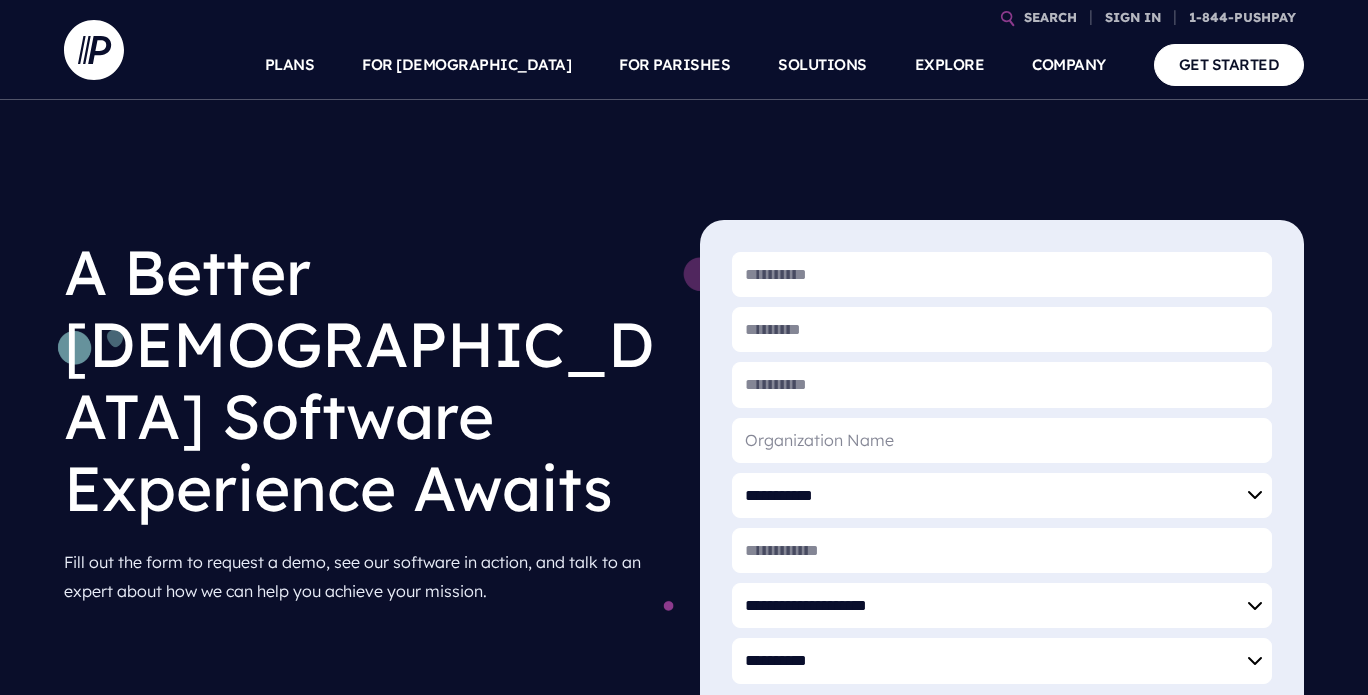 scroll, scrollTop: 80, scrollLeft: 0, axis: vertical 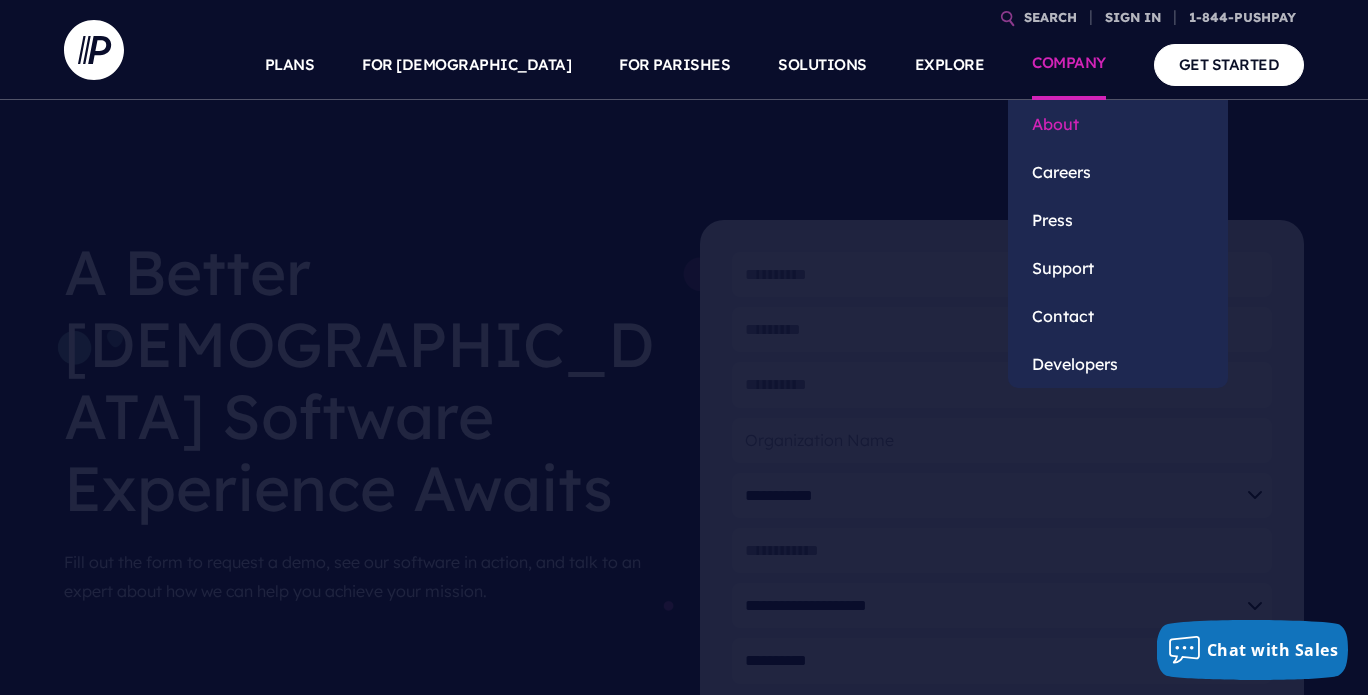 click on "About" at bounding box center [1118, 124] 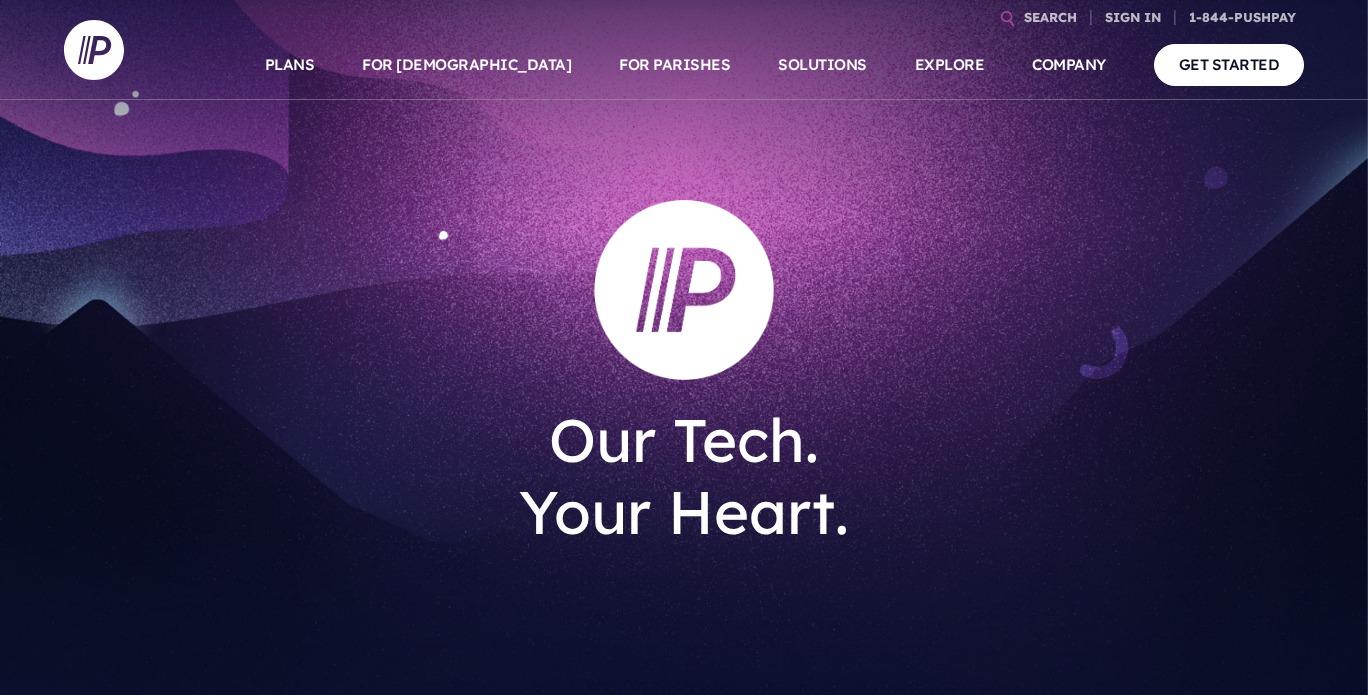 scroll, scrollTop: 0, scrollLeft: 0, axis: both 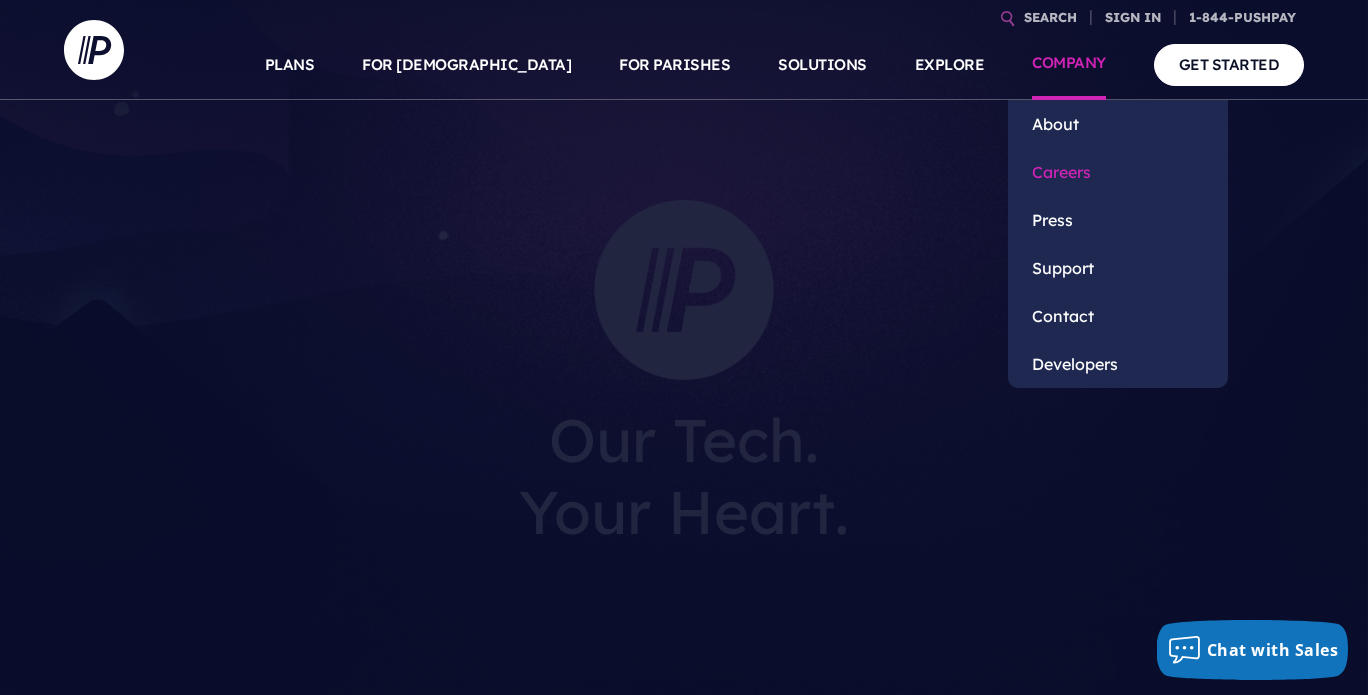 click on "Careers" at bounding box center (1118, 172) 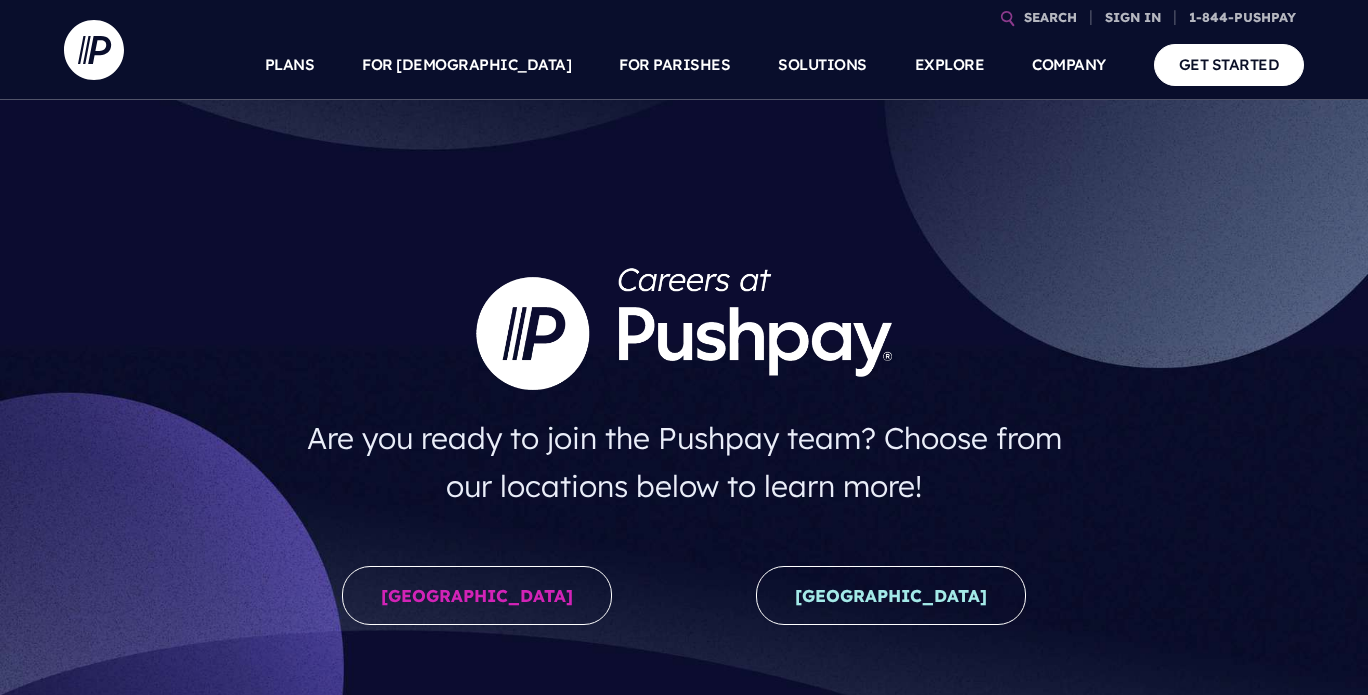 scroll, scrollTop: 0, scrollLeft: 0, axis: both 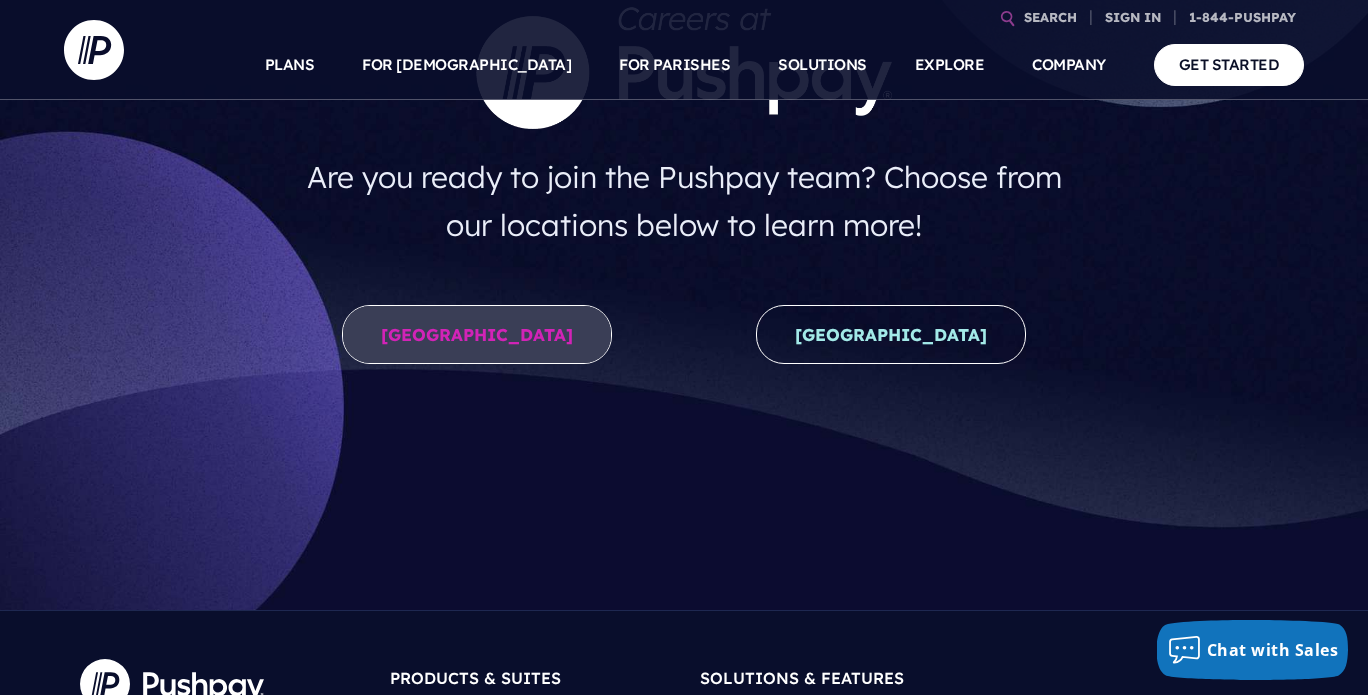 click on "United States" at bounding box center [477, 334] 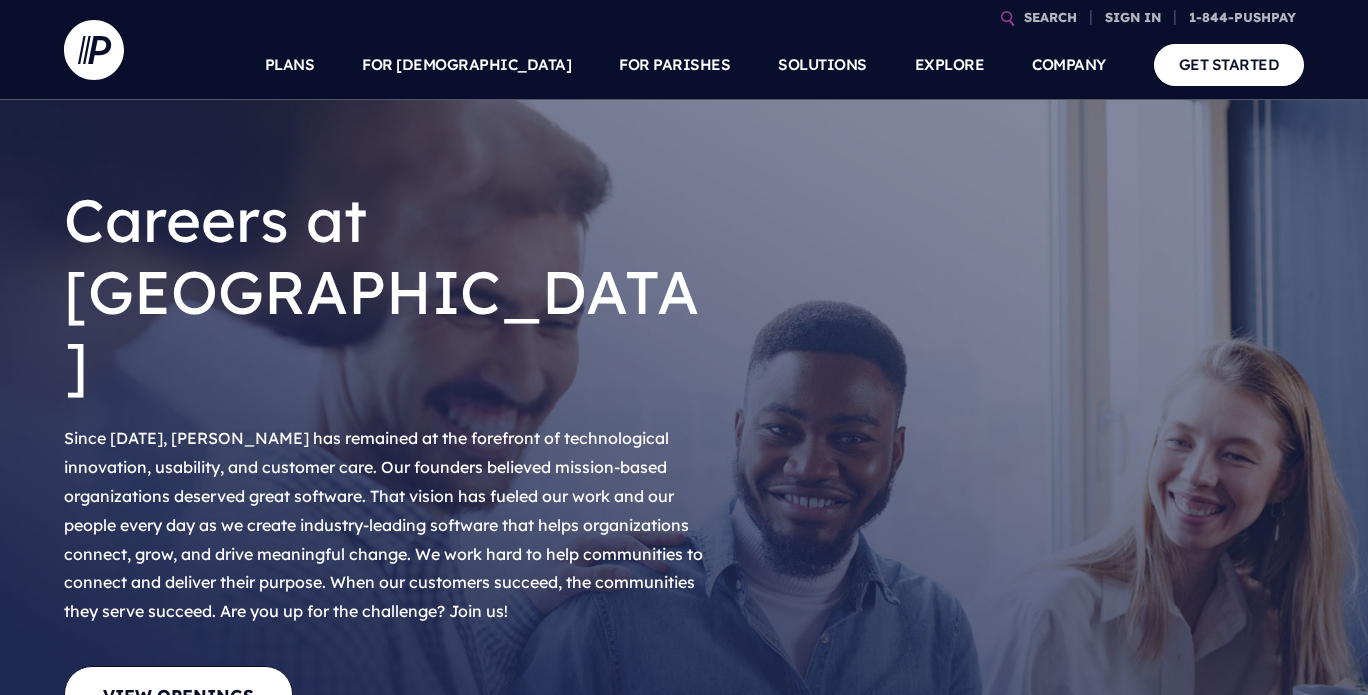 scroll, scrollTop: 0, scrollLeft: 0, axis: both 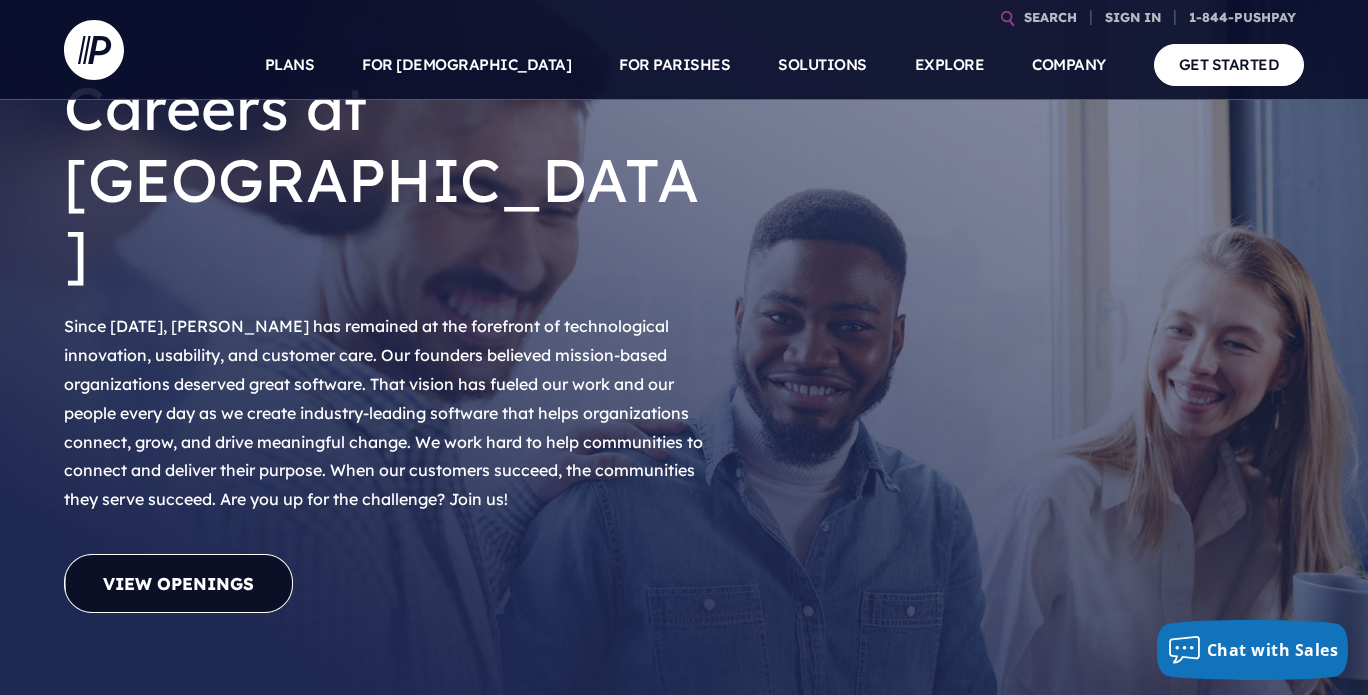 click on "View Openings" at bounding box center [178, 583] 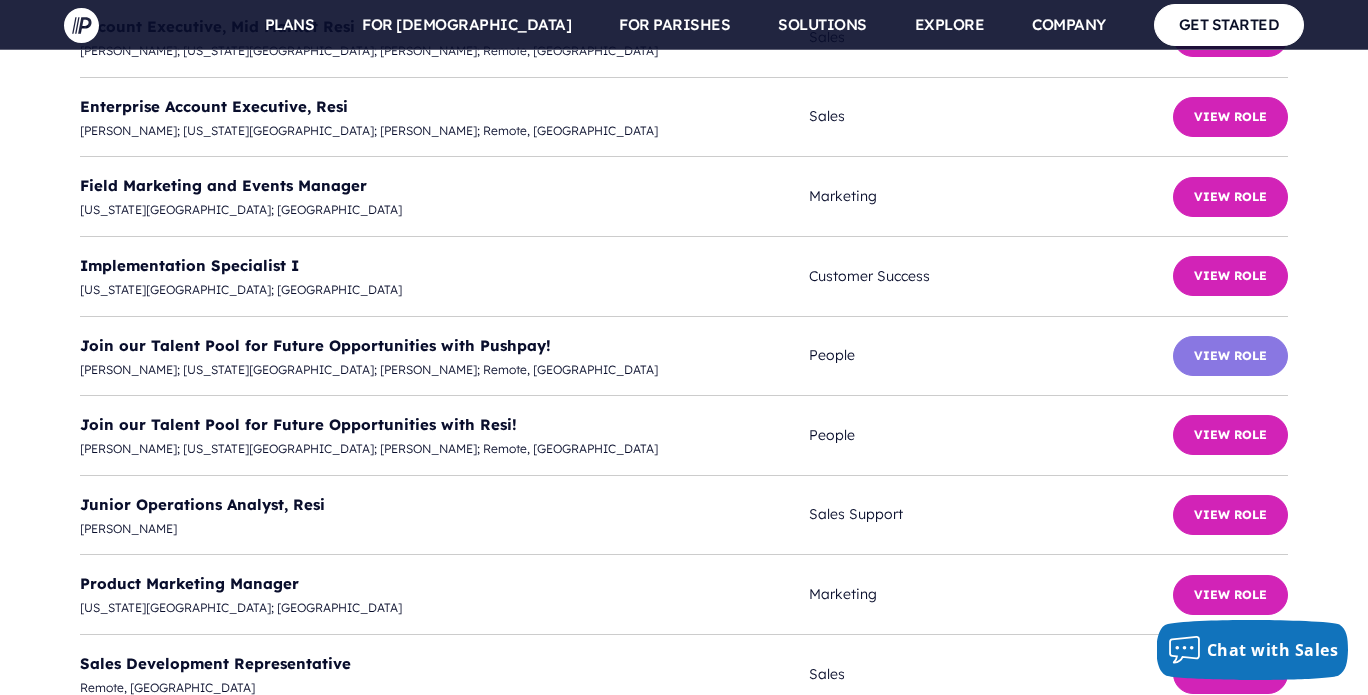 scroll, scrollTop: 5385, scrollLeft: 0, axis: vertical 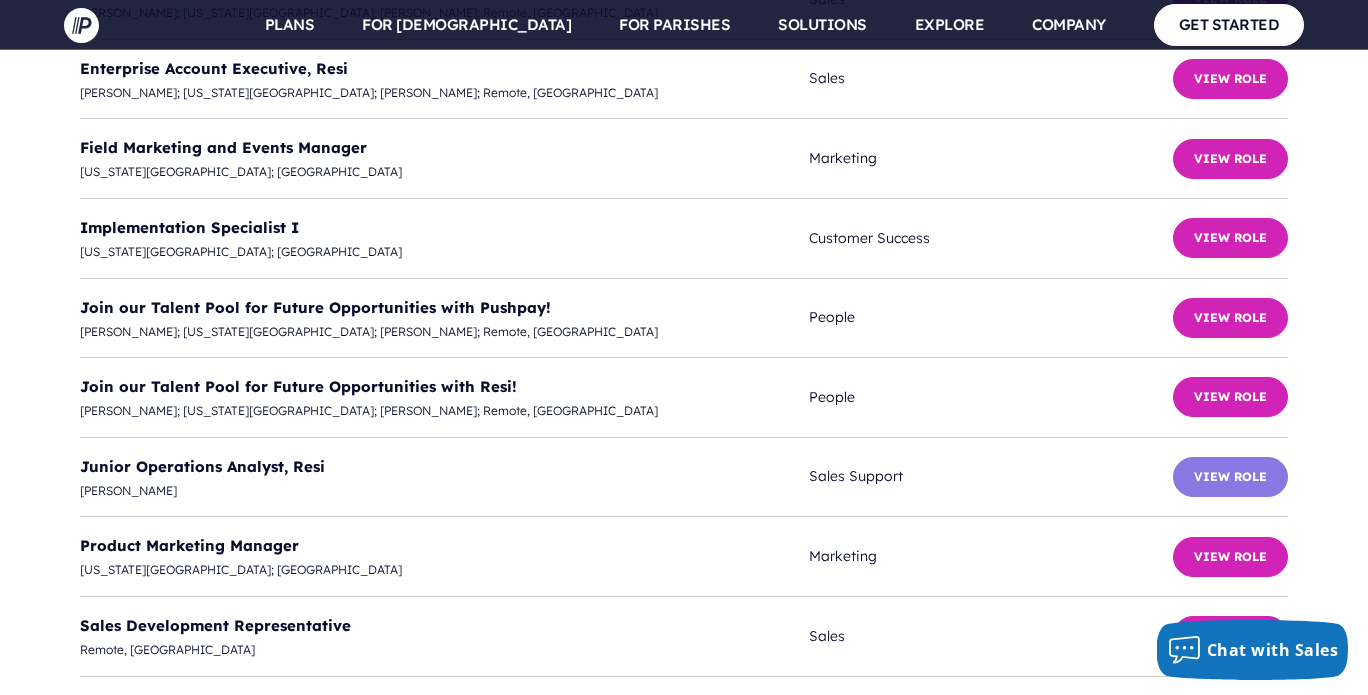 drag, startPoint x: 1197, startPoint y: 297, endPoint x: 1233, endPoint y: 295, distance: 36.05551 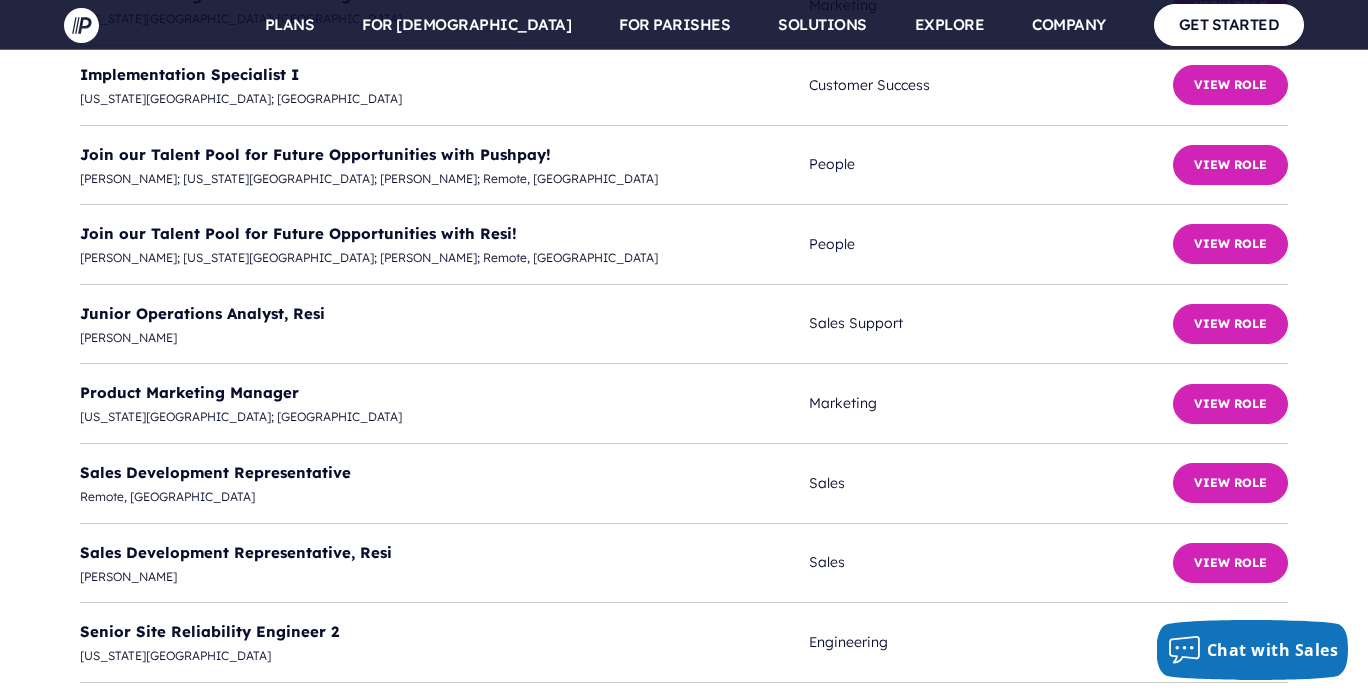 scroll, scrollTop: 5537, scrollLeft: 0, axis: vertical 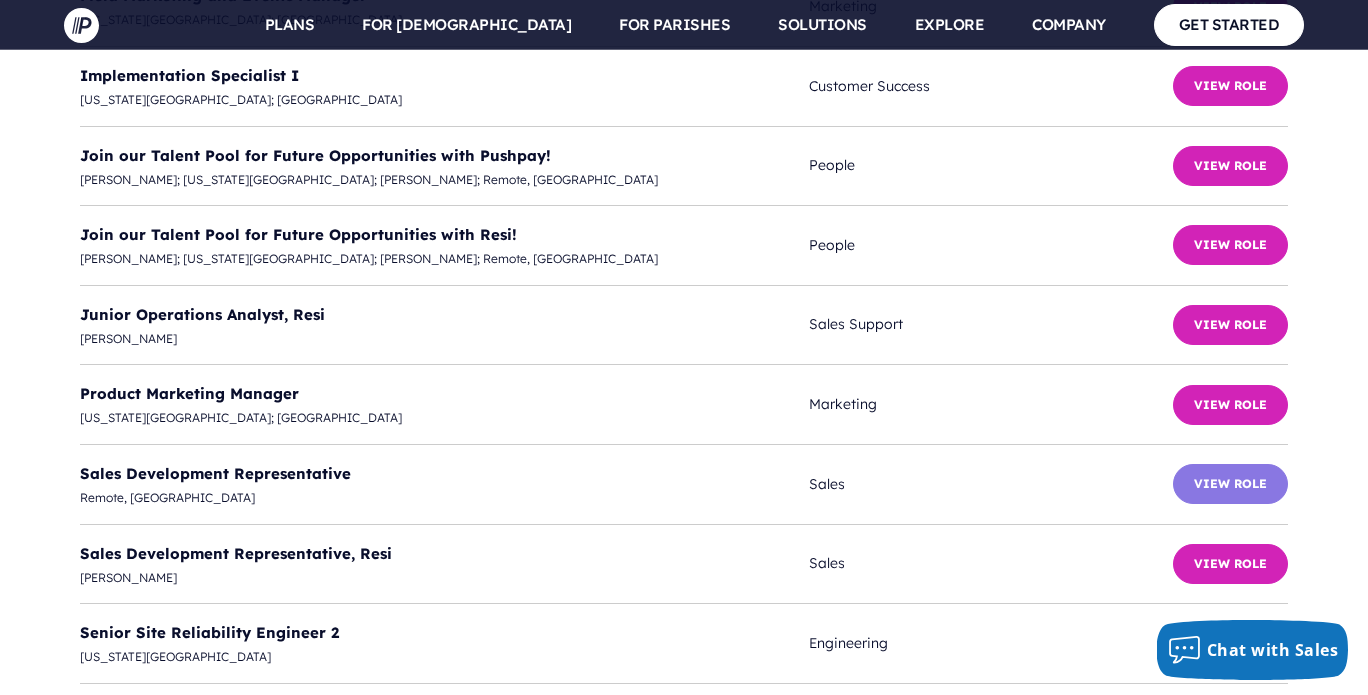 click on "View Role" at bounding box center [1230, 484] 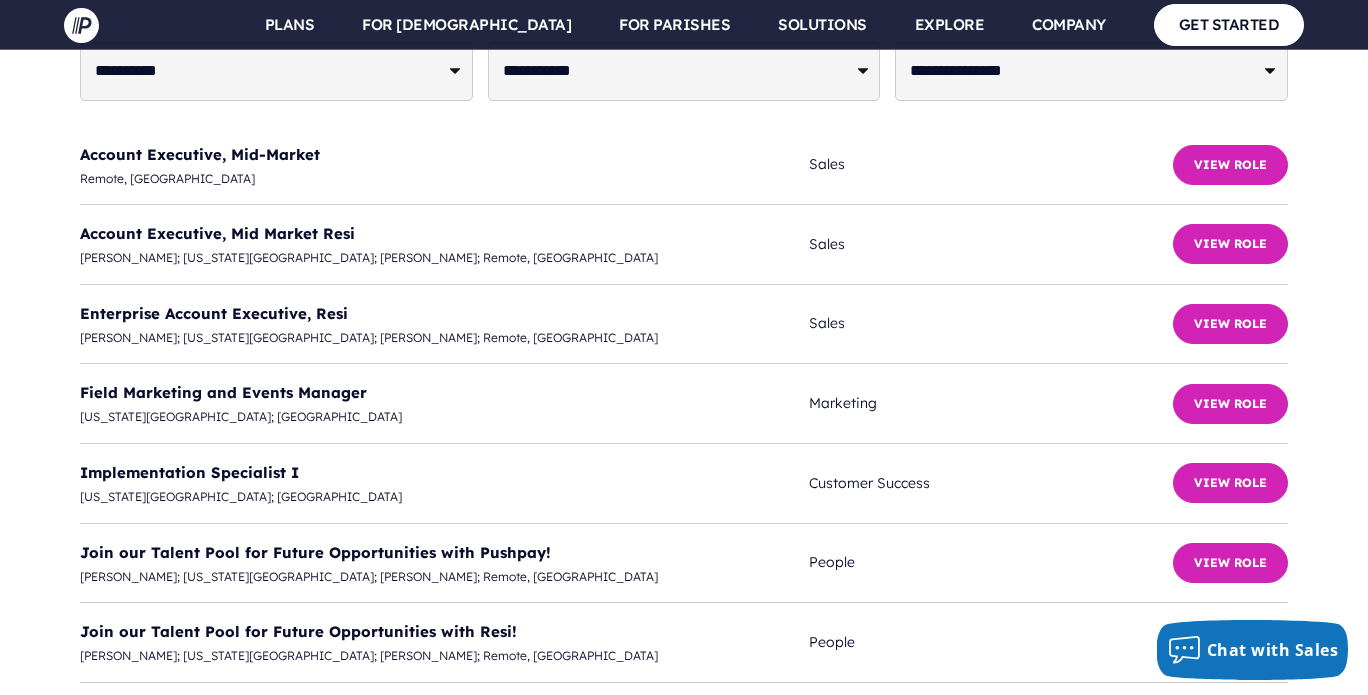 scroll, scrollTop: 5249, scrollLeft: 0, axis: vertical 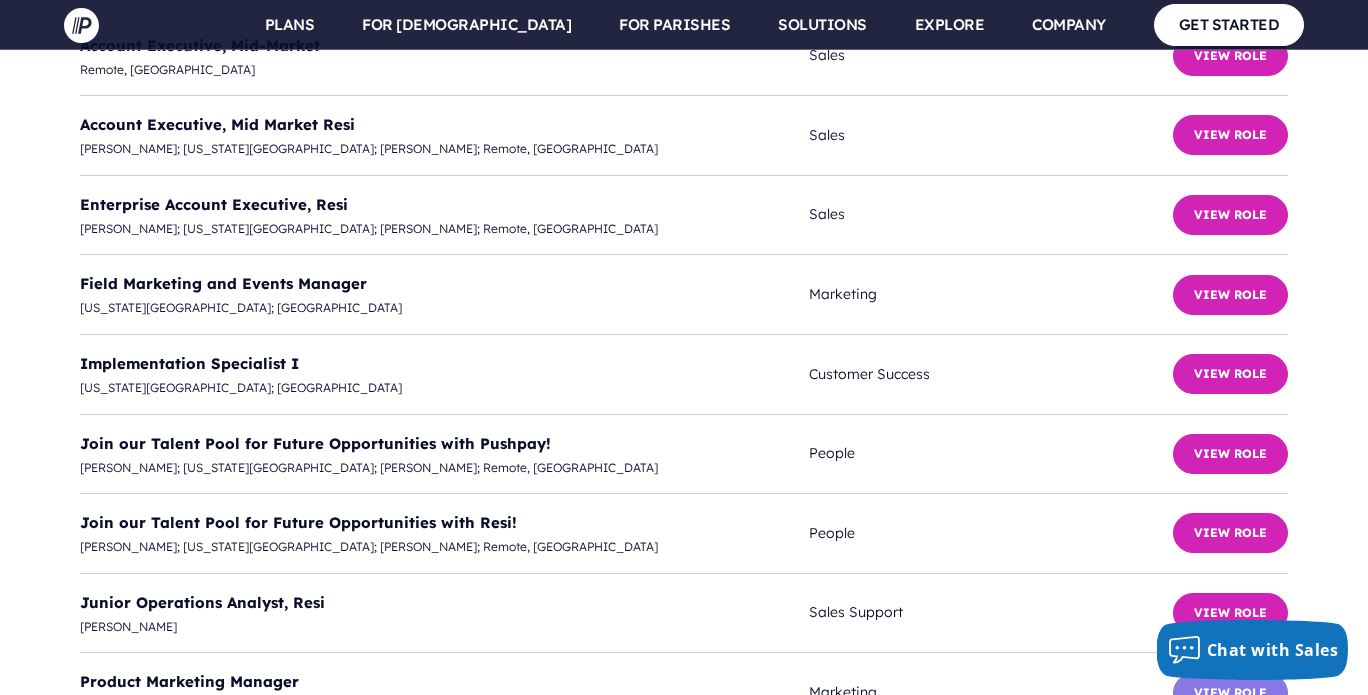click on "View Role" at bounding box center [1230, 693] 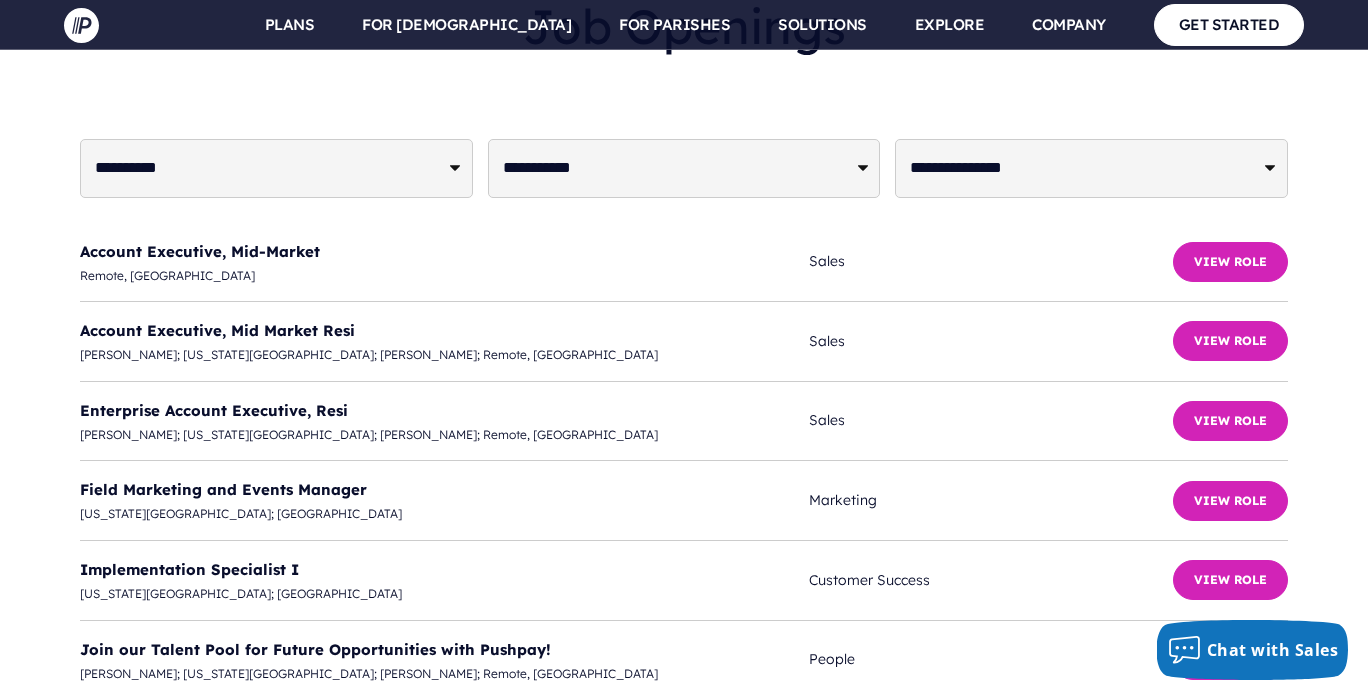 scroll, scrollTop: 5044, scrollLeft: 0, axis: vertical 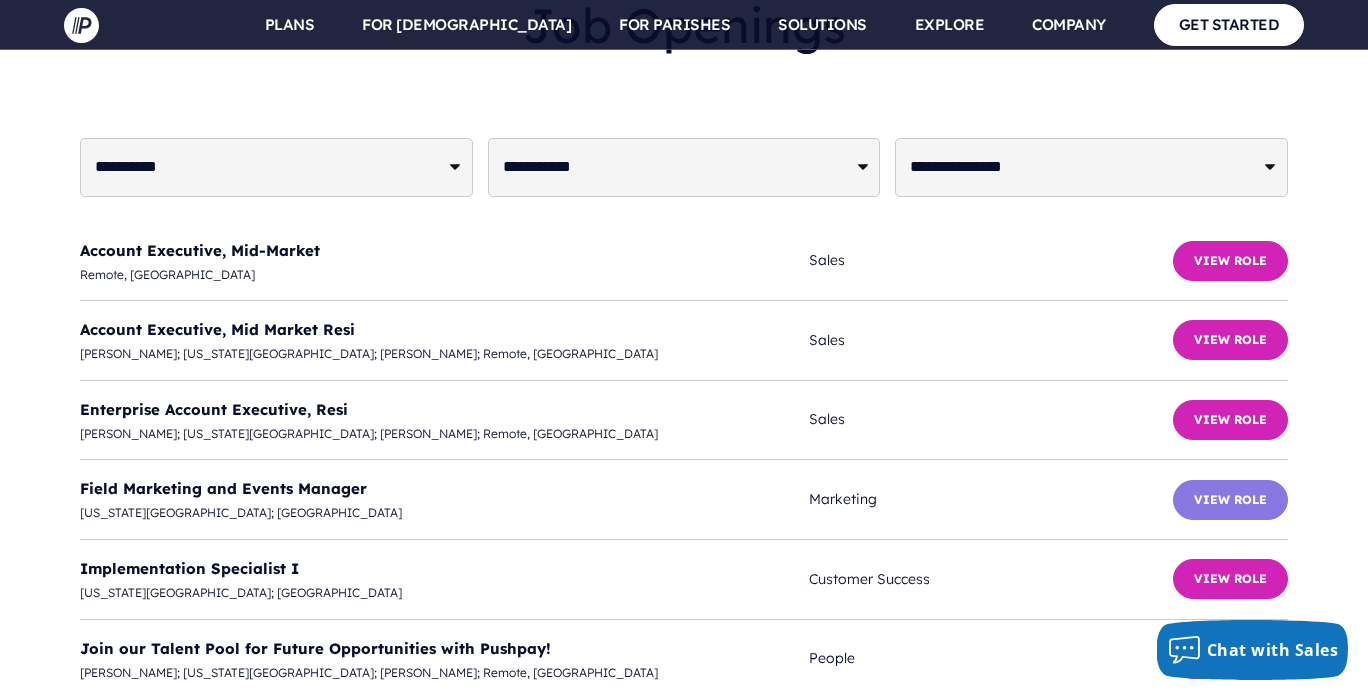 click on "View Role" at bounding box center (1230, 500) 